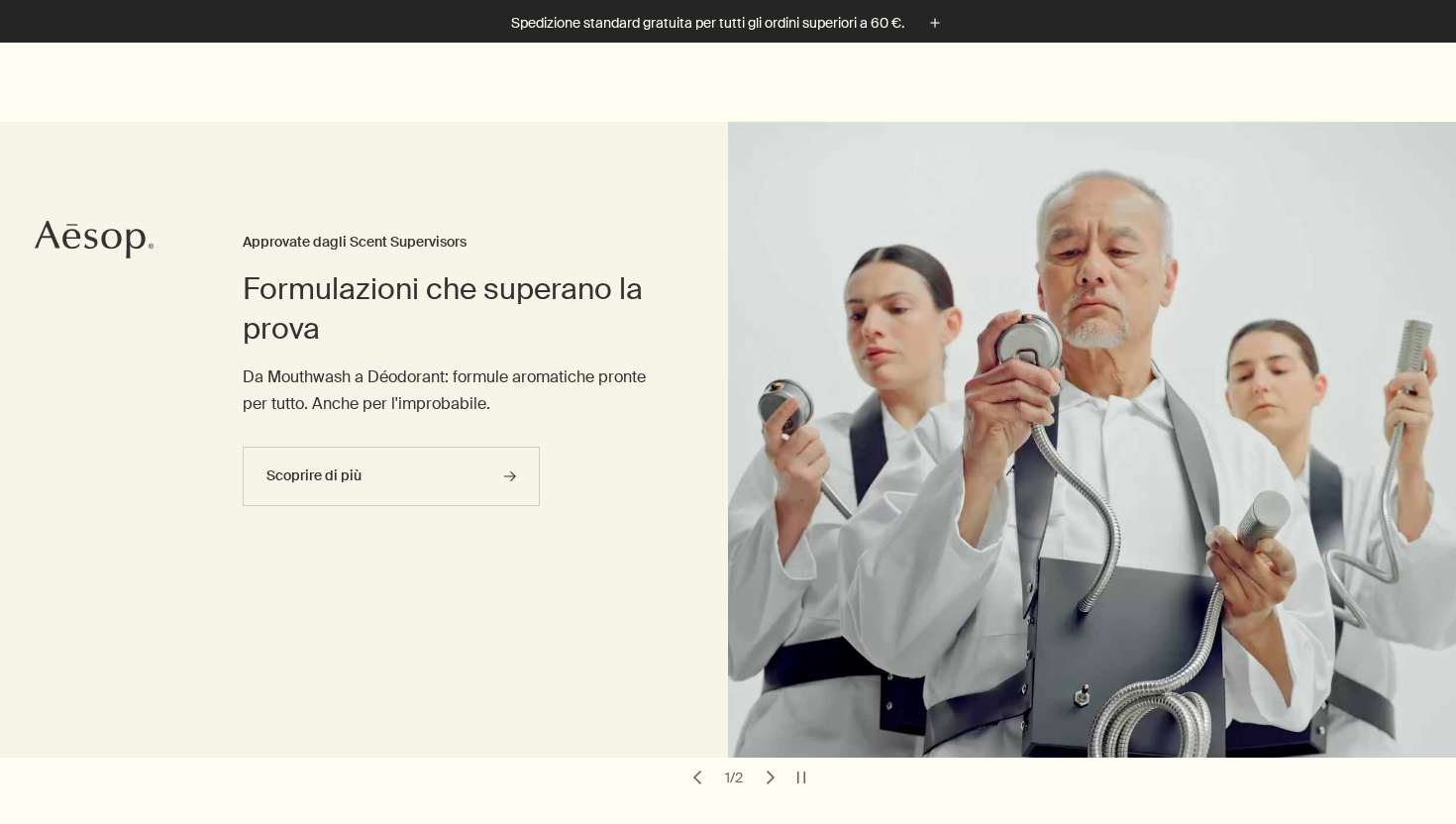 scroll, scrollTop: 1730, scrollLeft: 0, axis: vertical 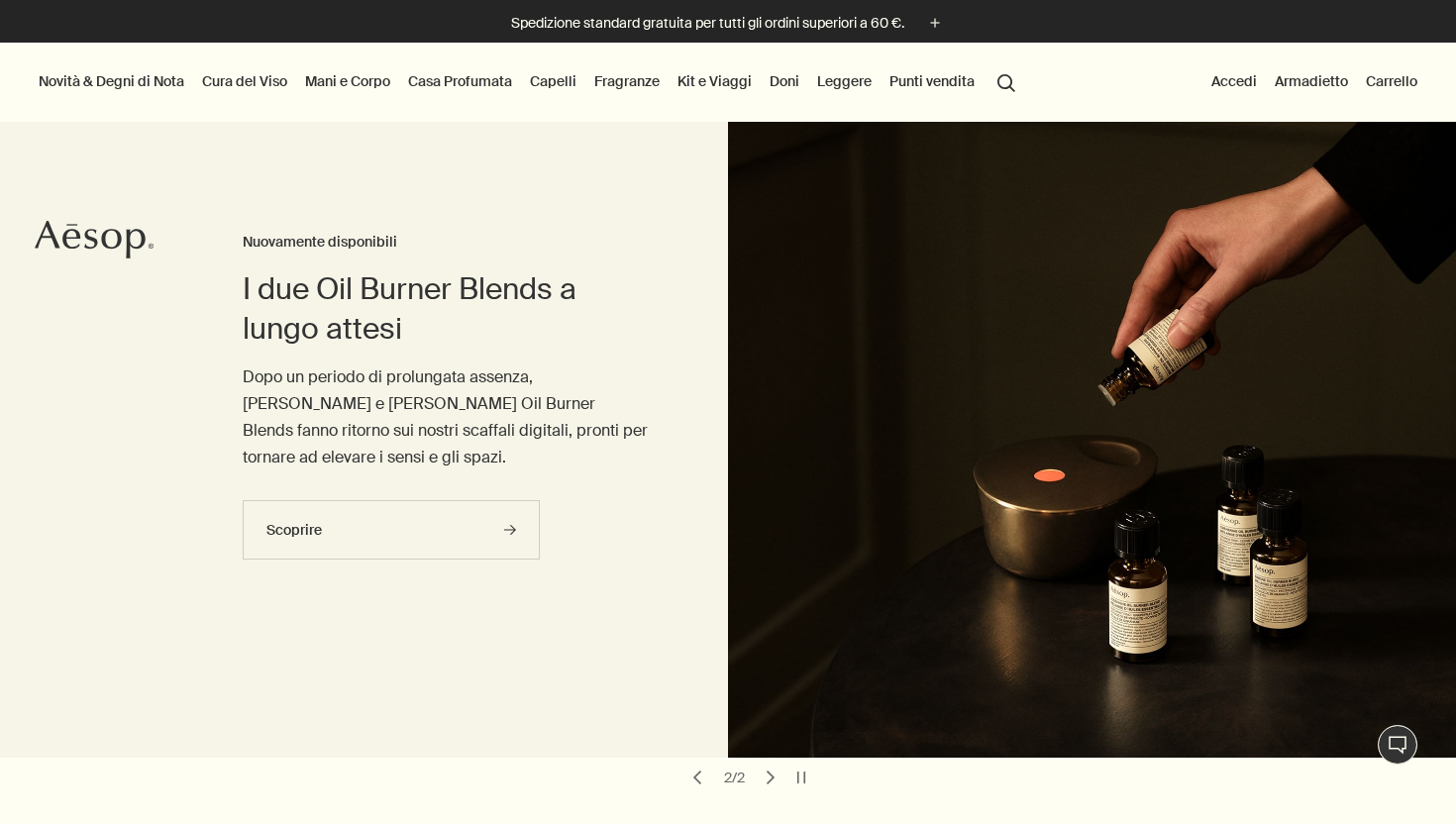 click on "Cura del Viso" at bounding box center (245, 81) 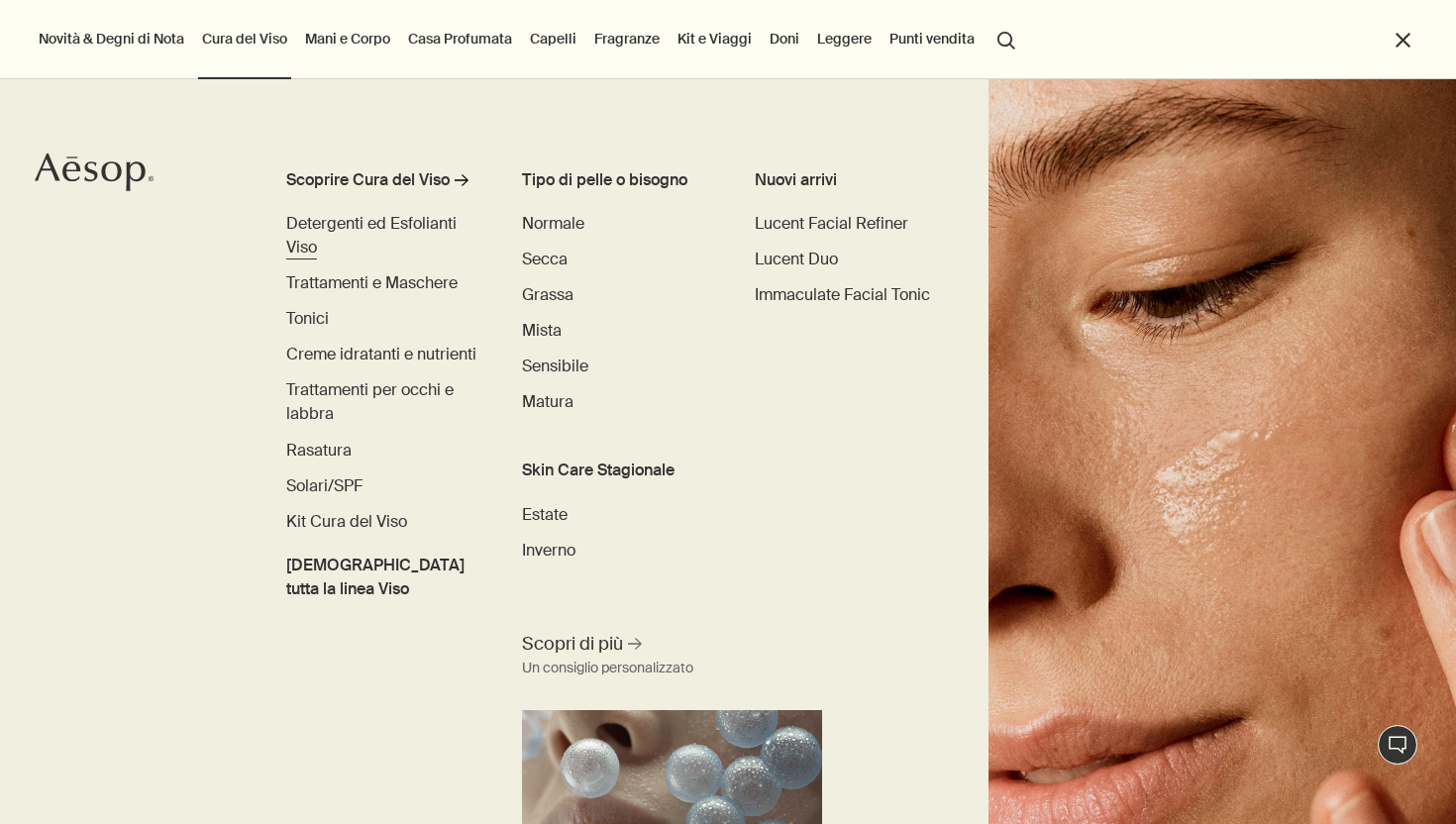 click on "Detergenti ed Esfolianti Viso" at bounding box center [371, 235] 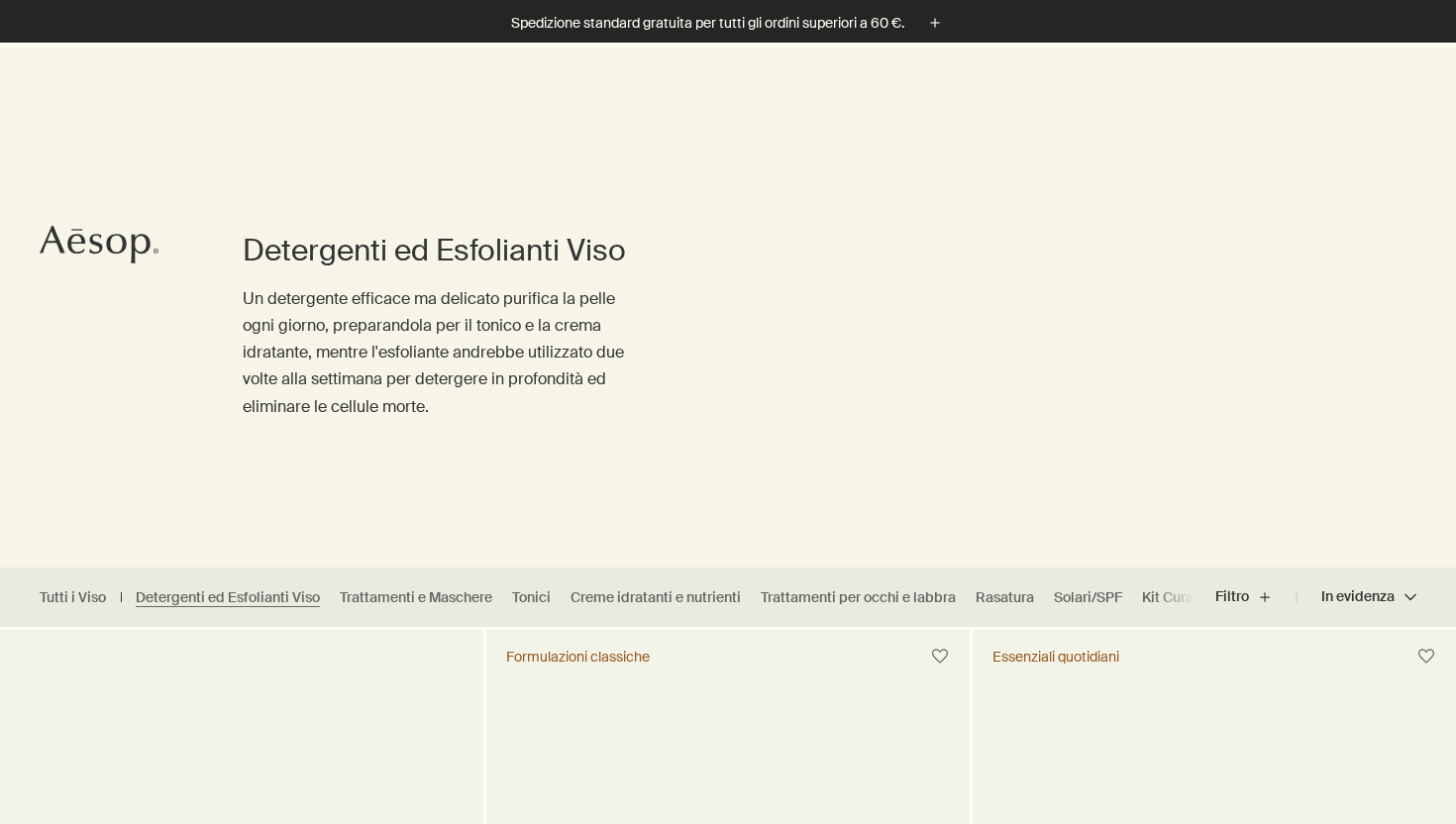 scroll, scrollTop: 435, scrollLeft: 0, axis: vertical 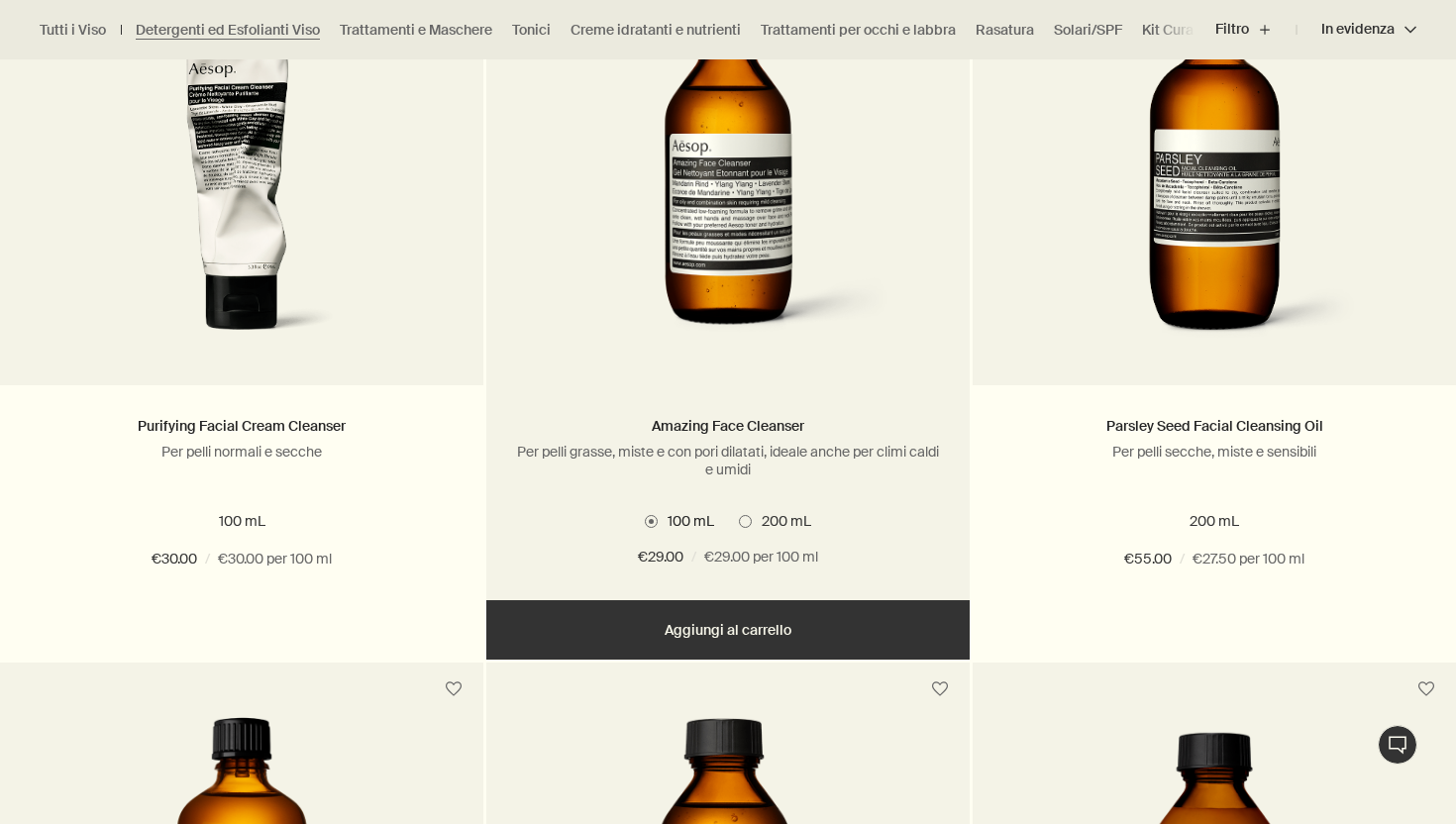 click on "Aggiungere Aggiungi al carrello" at bounding box center [728, 630] 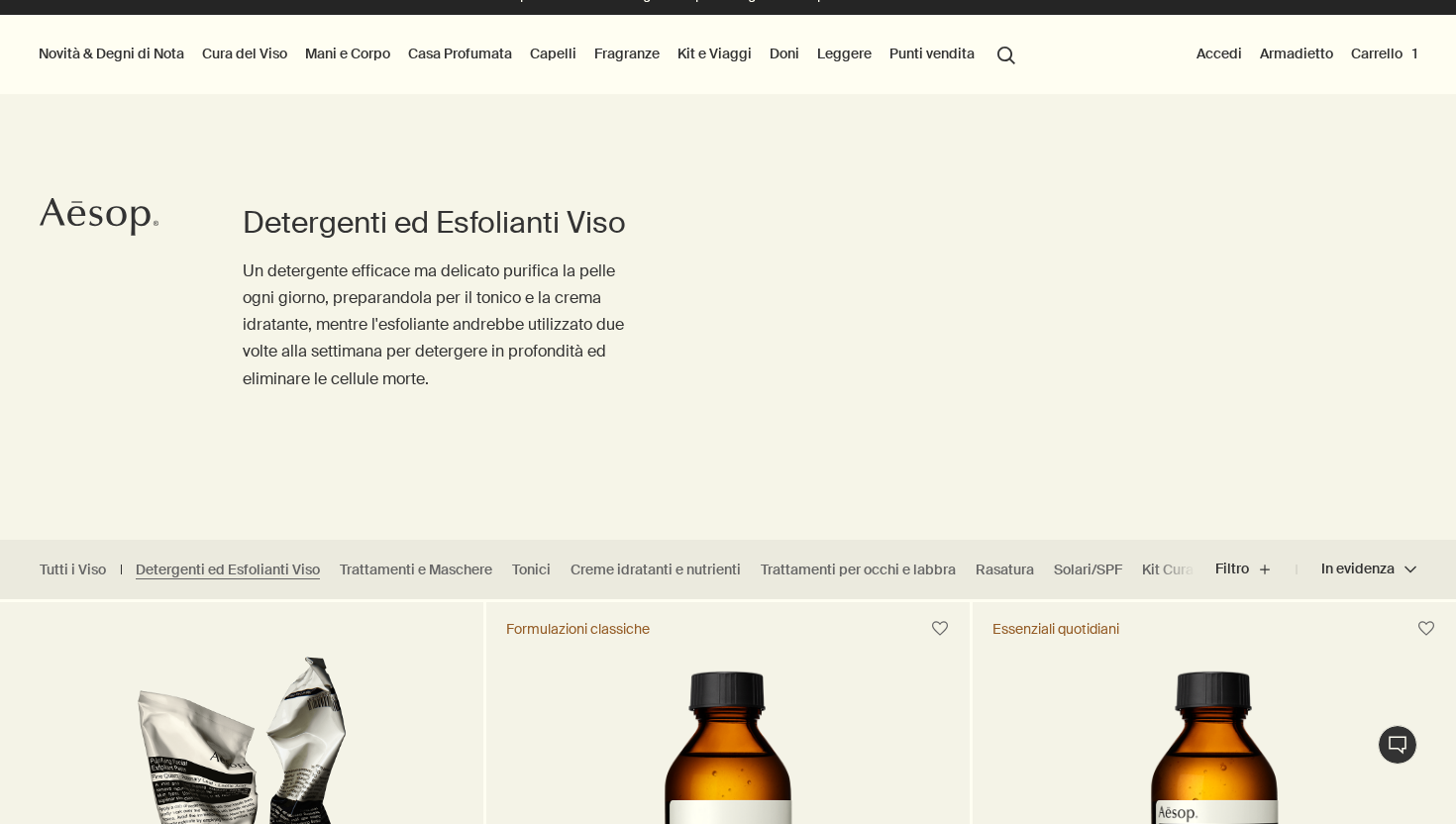 scroll, scrollTop: 0, scrollLeft: 0, axis: both 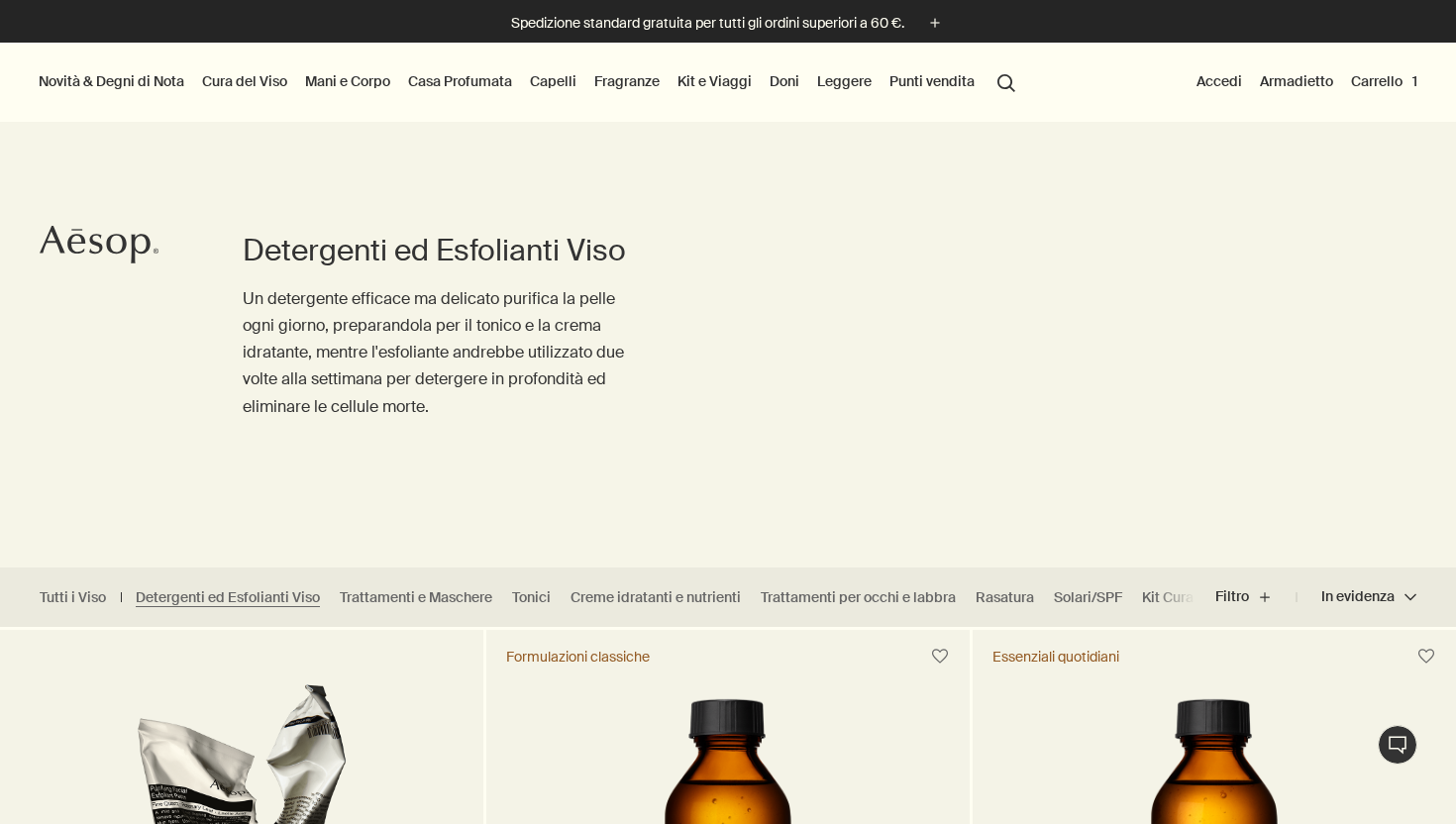 click on "Detergenti ed Esfolianti Viso Un detergente efficace ma delicato purifica la pelle ogni giorno, preparandola per il tonico e la crema idratante, mentre l'esfoliante andrebbe utilizzato due volte alla settimana per detergere in profondità ed eliminare le cellule morte." at bounding box center (446, 345) 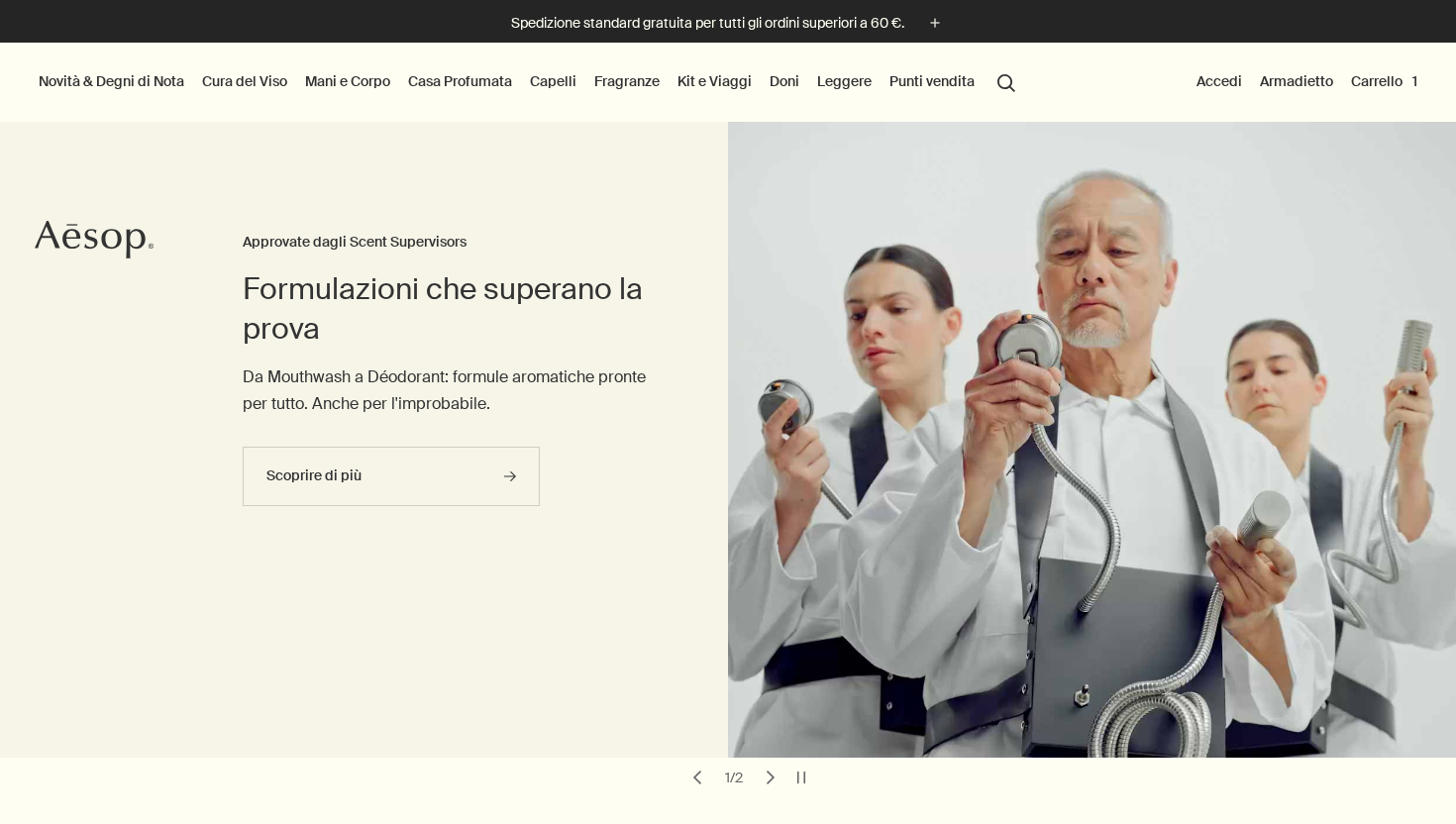 scroll, scrollTop: 0, scrollLeft: 0, axis: both 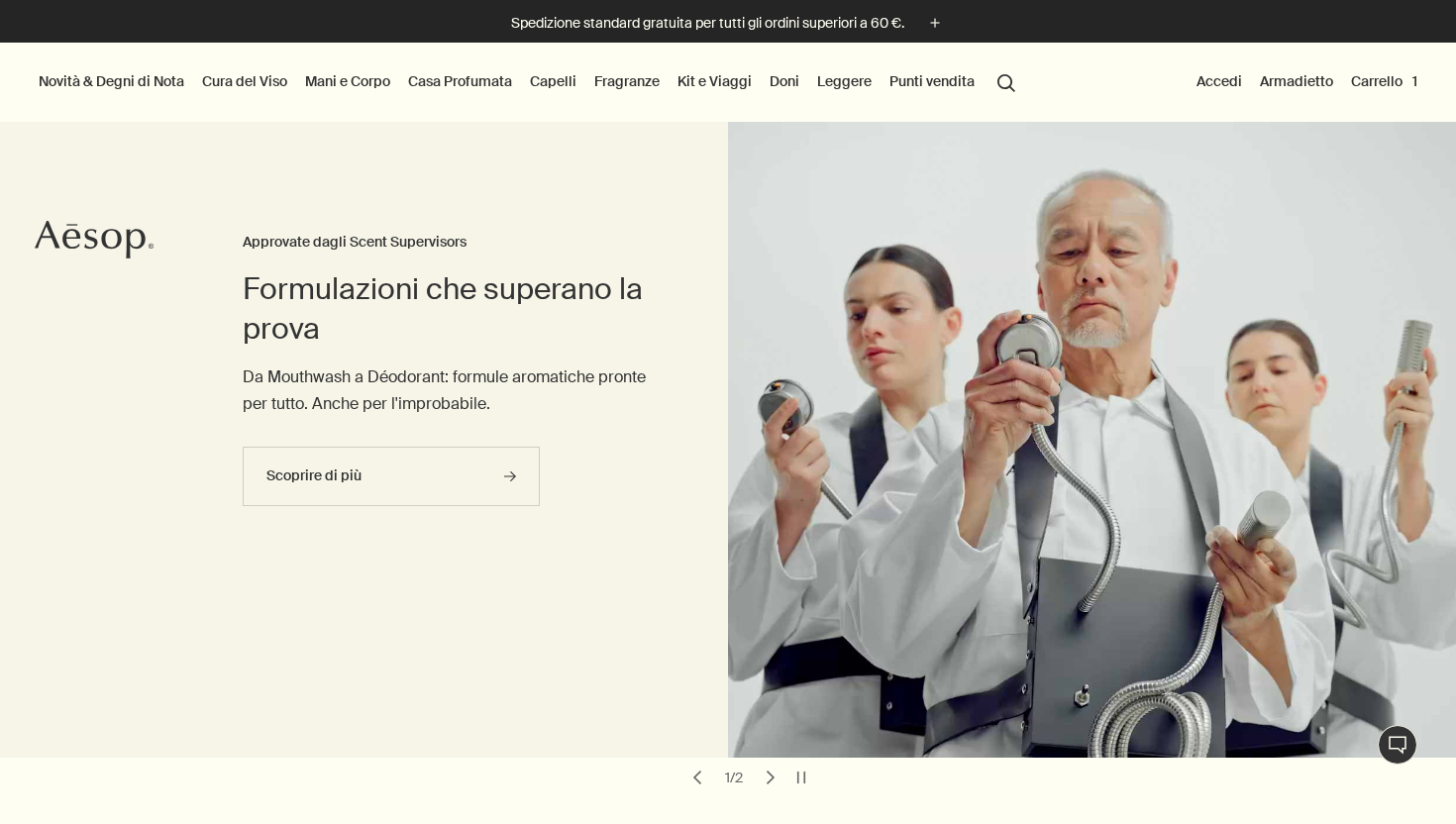 click on "Formulazioni che superano la prova Approvate dagli Scent Supervisors Da Mouthwash a Déodorant: formule aromatiche pronte per tutto. Anche per l'improbabile. Scoprire di più   rightArrow" at bounding box center (728, 440) 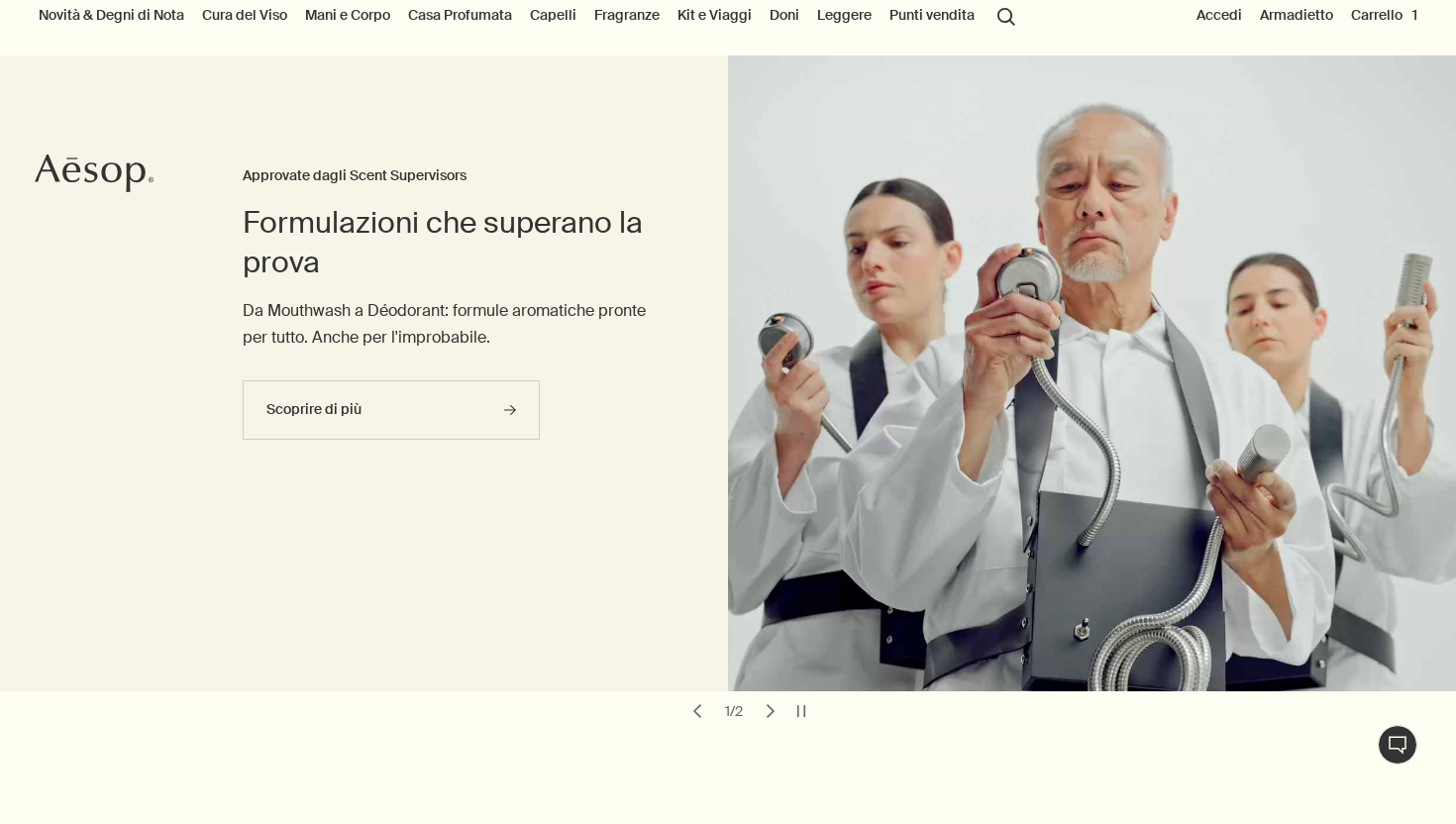 scroll, scrollTop: 69, scrollLeft: 0, axis: vertical 